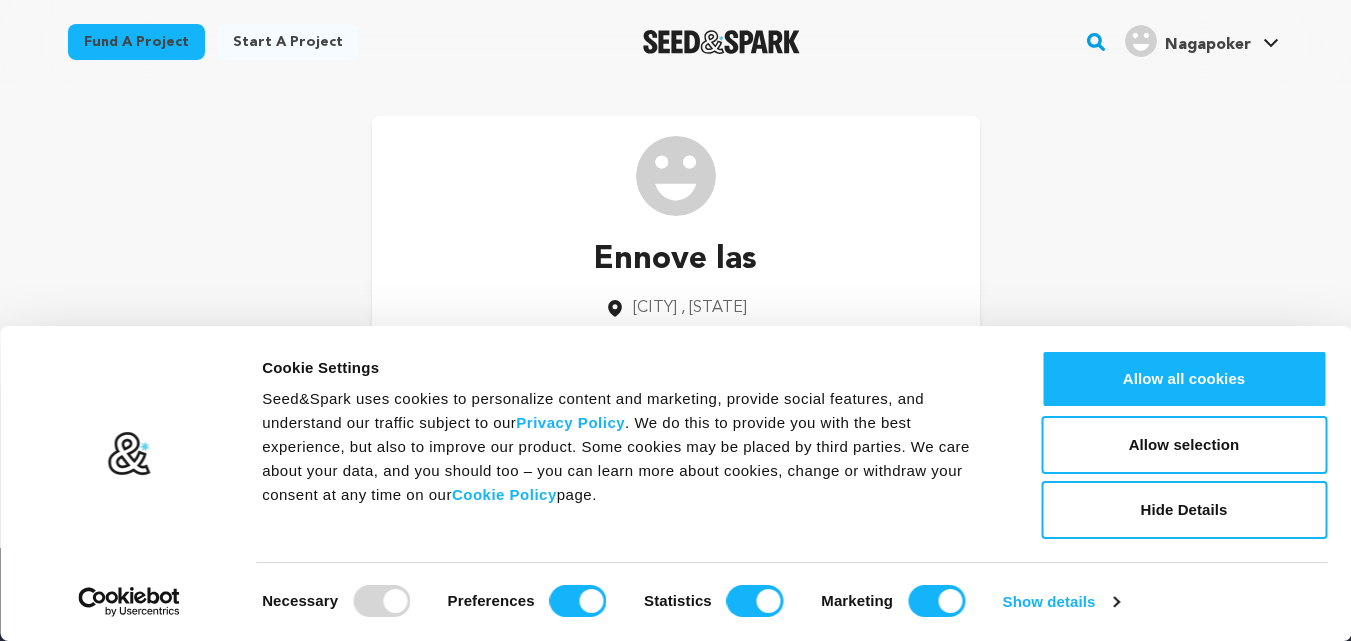 scroll, scrollTop: 0, scrollLeft: 0, axis: both 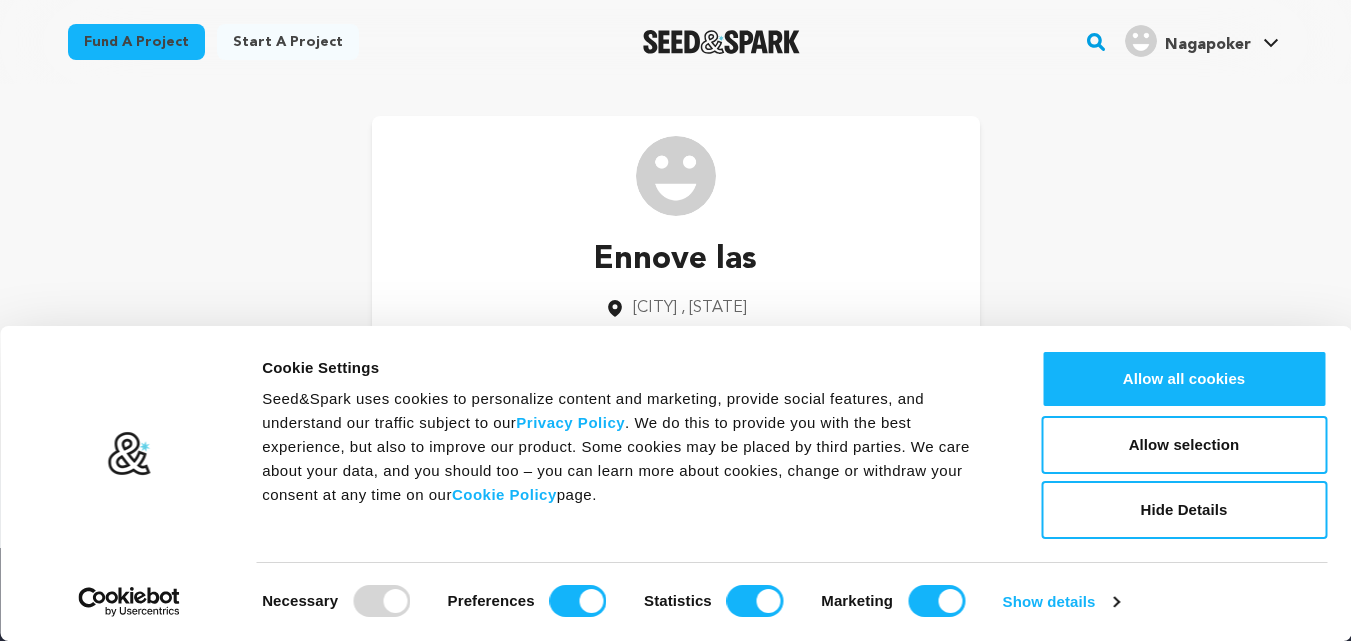 click on "Nagapoker" at bounding box center [1208, 45] 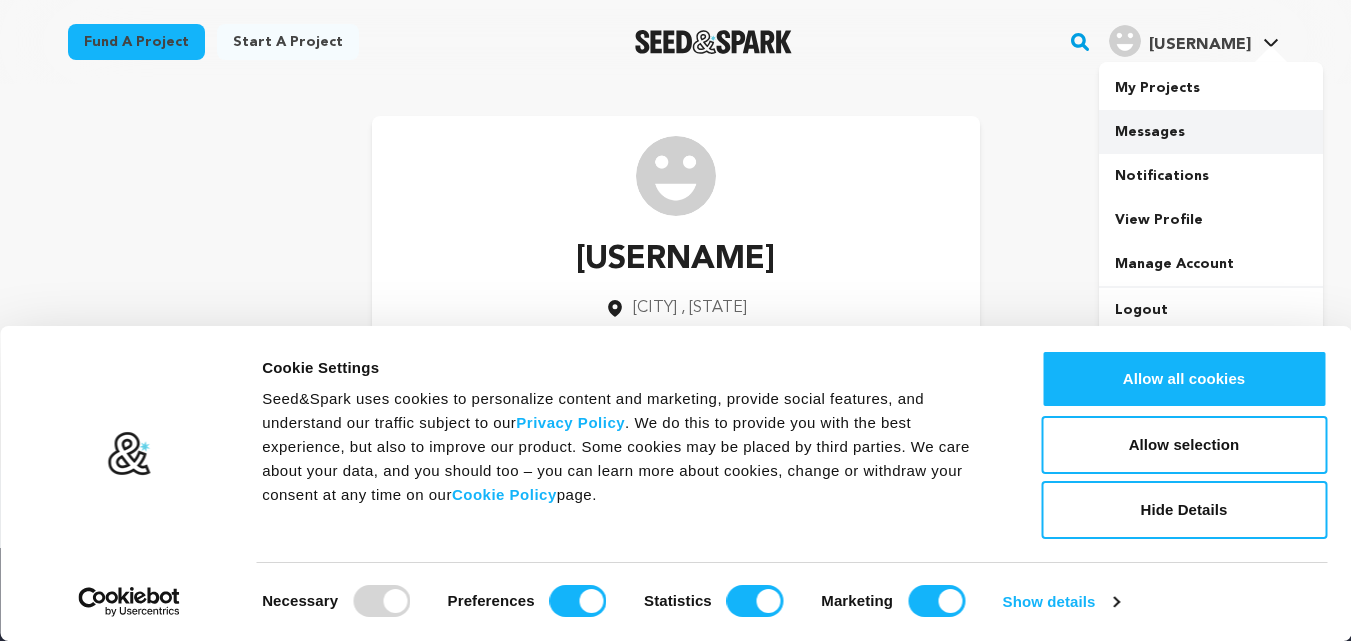 scroll, scrollTop: 0, scrollLeft: 0, axis: both 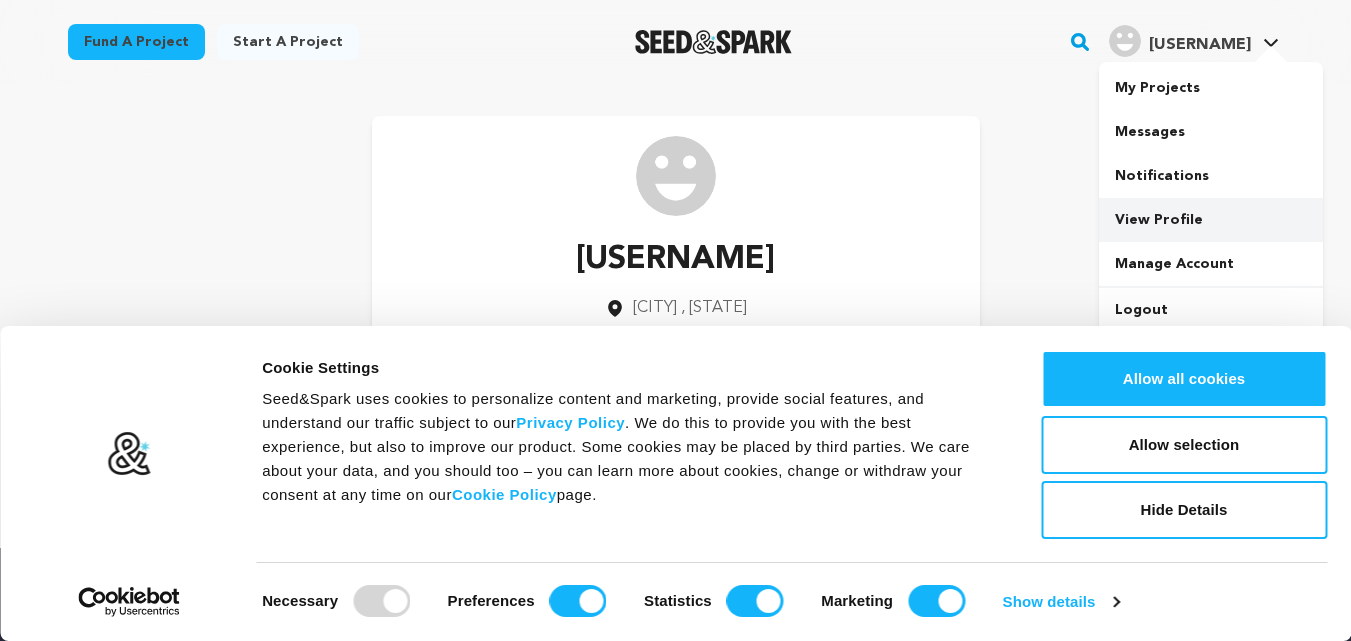 click on "View Profile" at bounding box center [1211, 220] 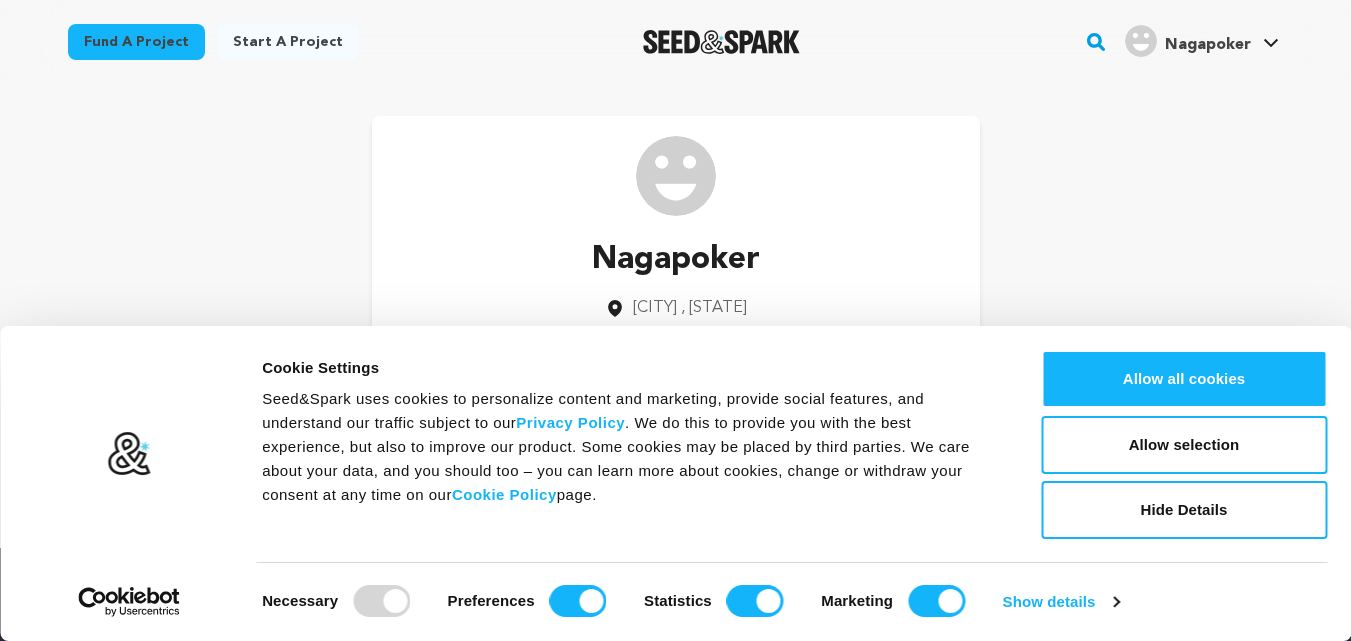 scroll, scrollTop: 0, scrollLeft: 0, axis: both 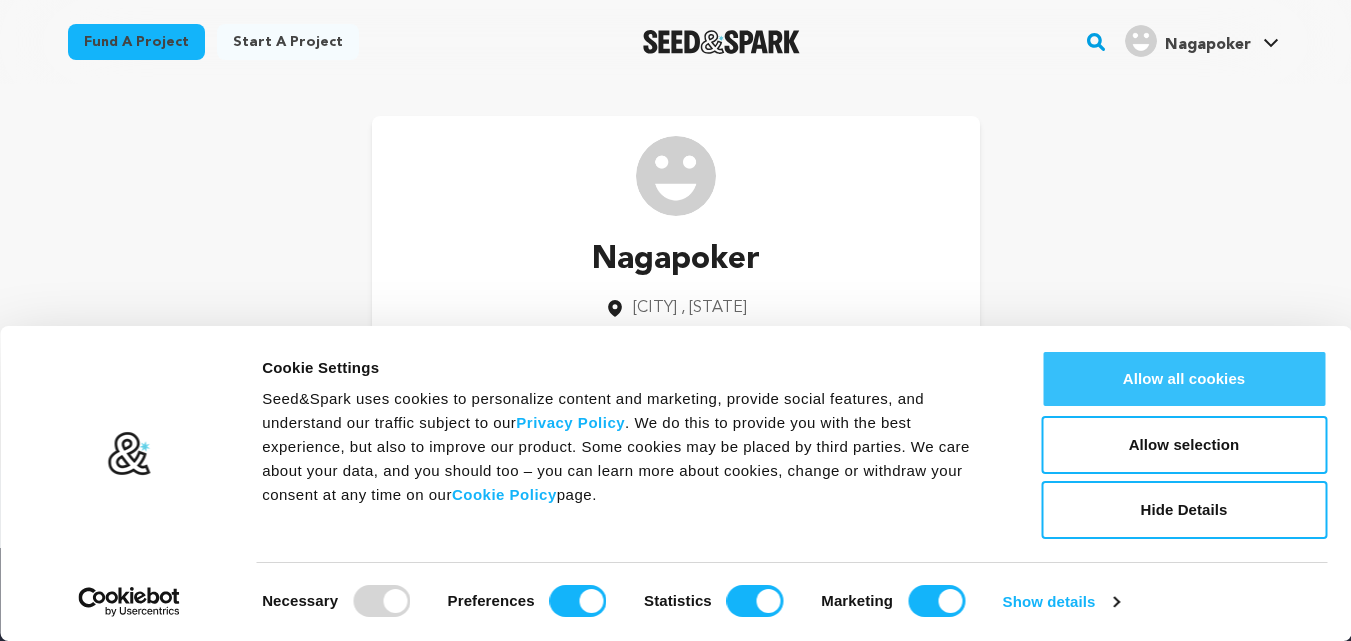 click on "Allow all cookies" at bounding box center [1184, 379] 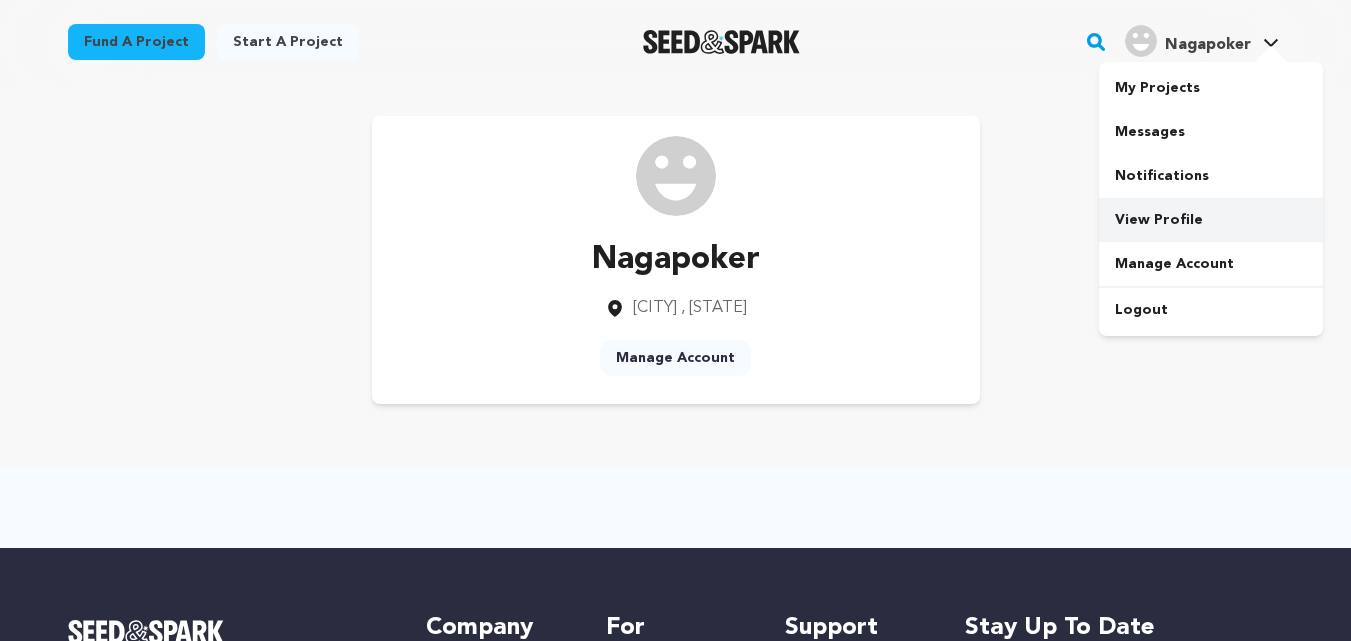 click on "View Profile" at bounding box center (1211, 220) 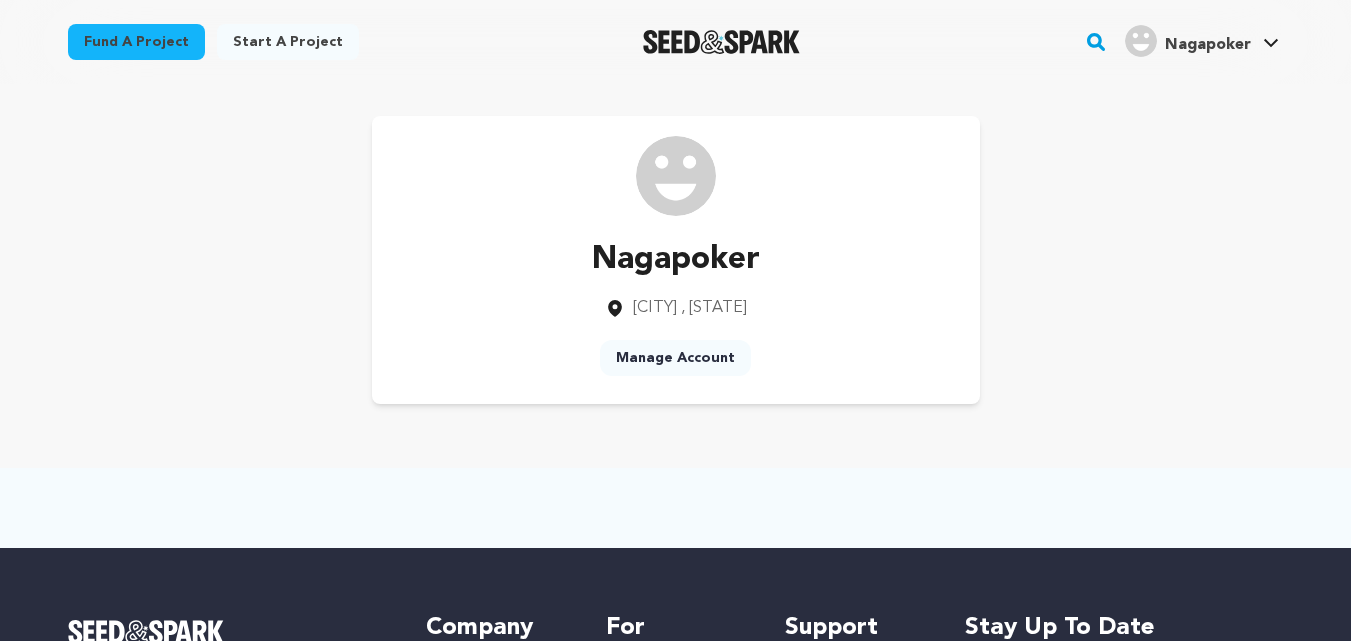 scroll, scrollTop: 0, scrollLeft: 0, axis: both 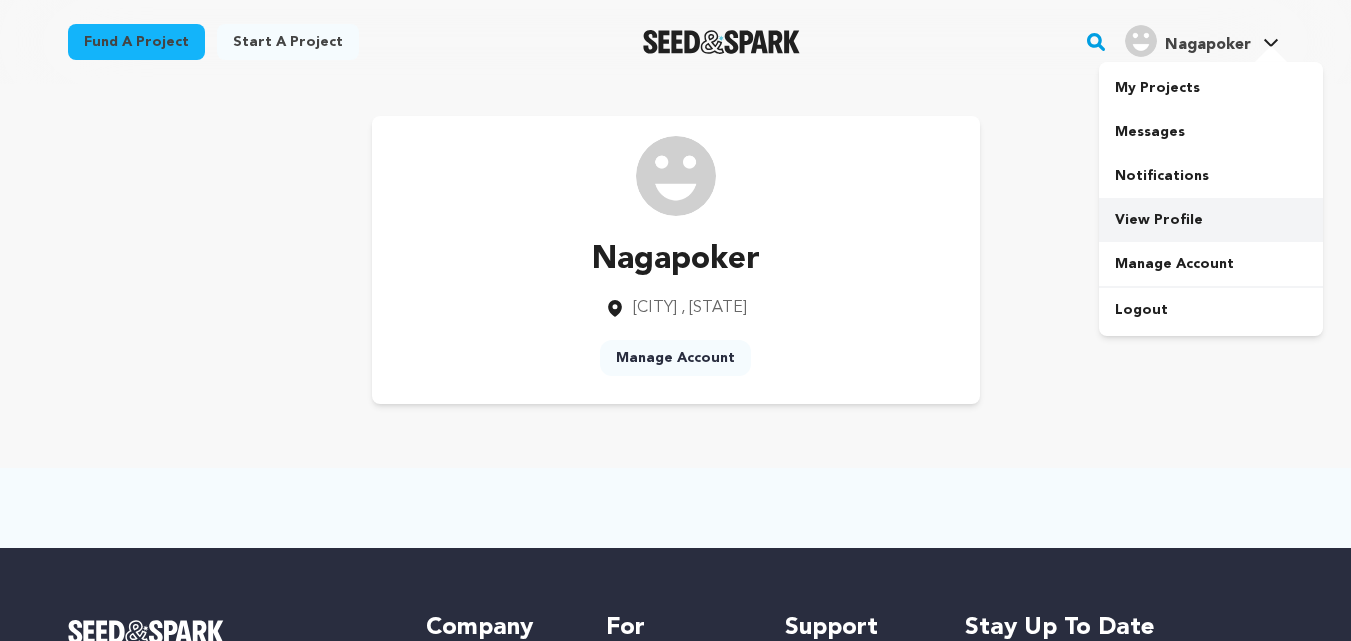 click on "View Profile" at bounding box center [1211, 220] 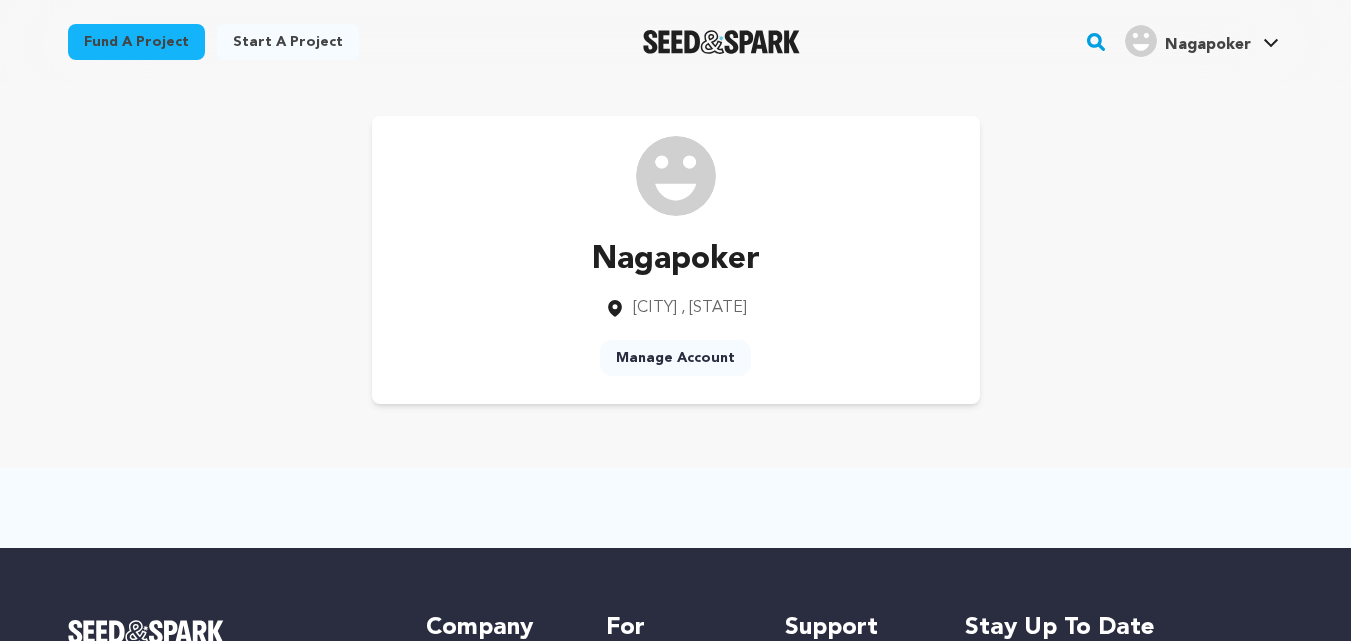 scroll, scrollTop: 0, scrollLeft: 0, axis: both 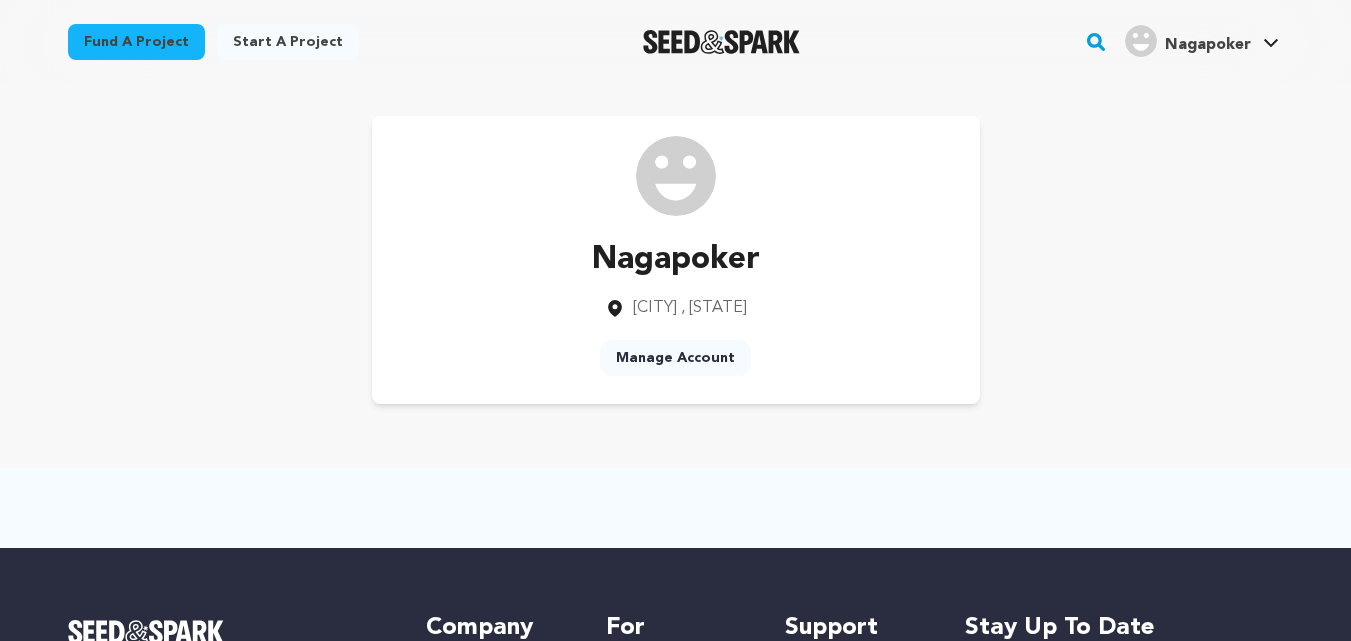 click on "Manage Account" at bounding box center [675, 358] 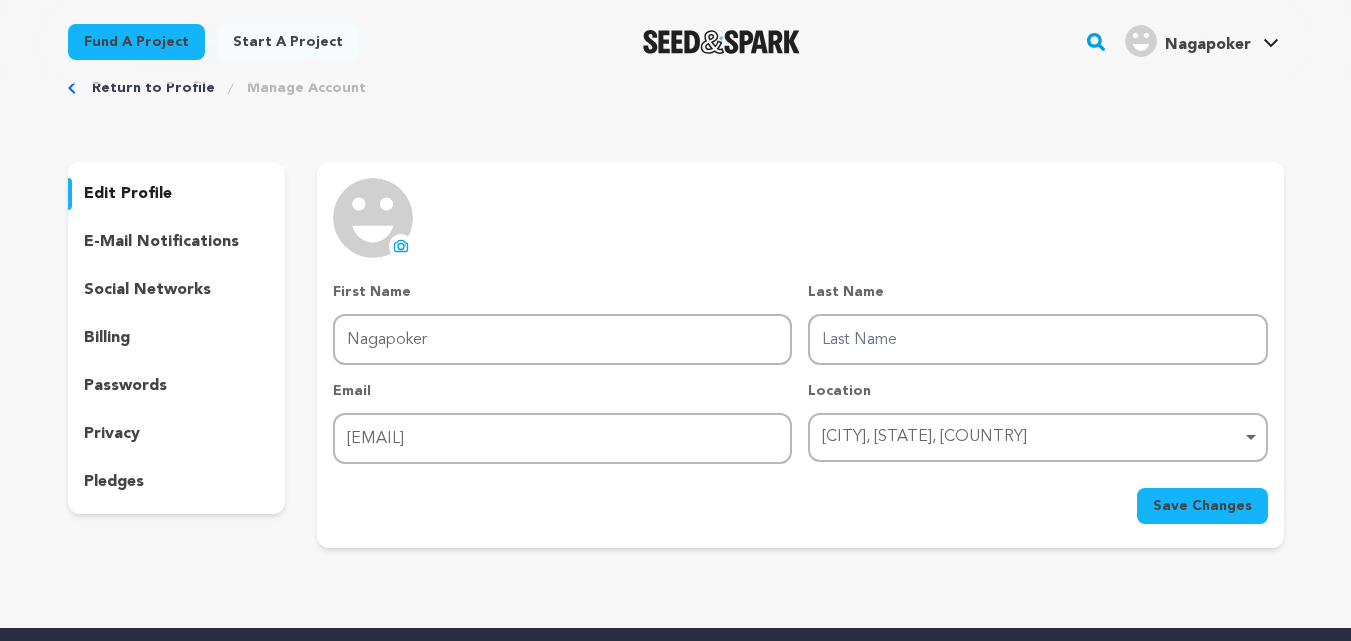 scroll, scrollTop: 0, scrollLeft: 0, axis: both 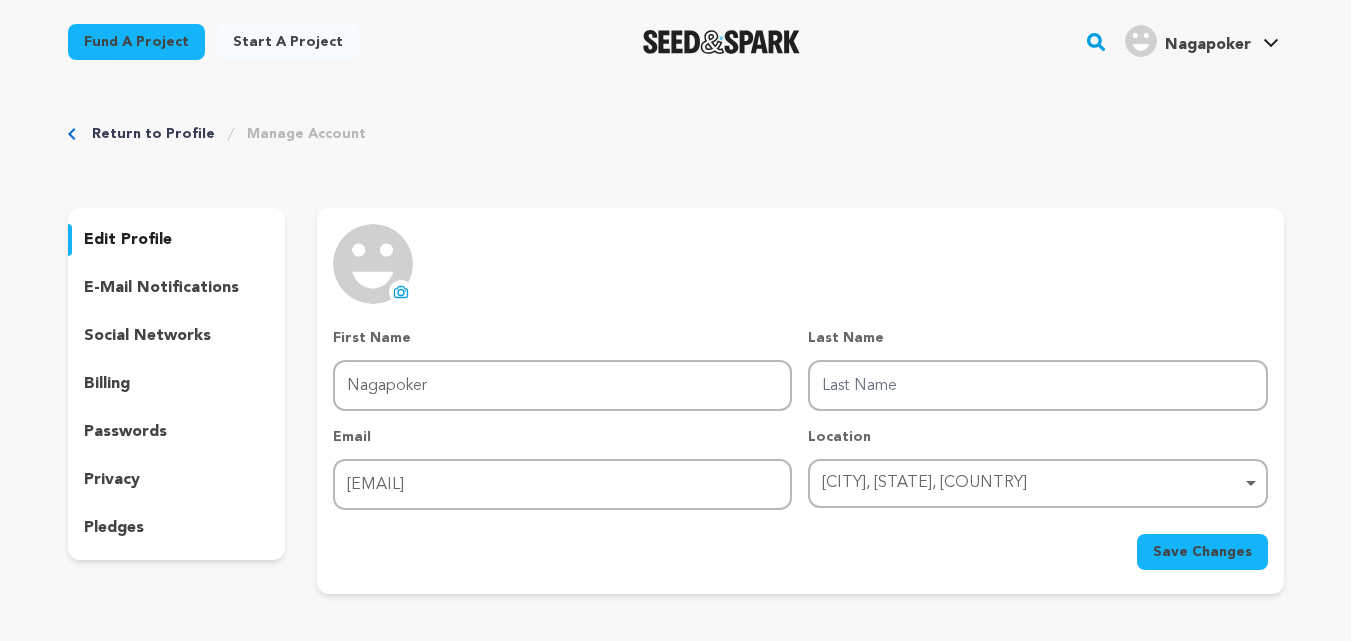 click on "Manage Account" at bounding box center (306, 134) 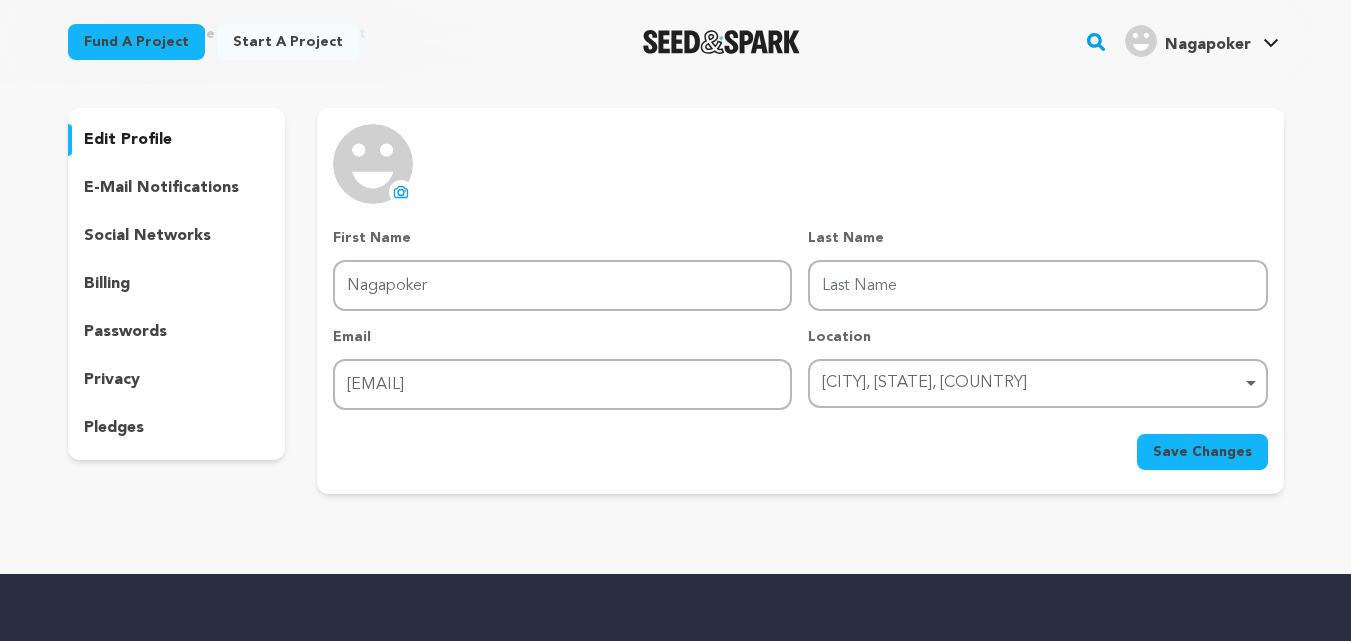 scroll, scrollTop: 0, scrollLeft: 0, axis: both 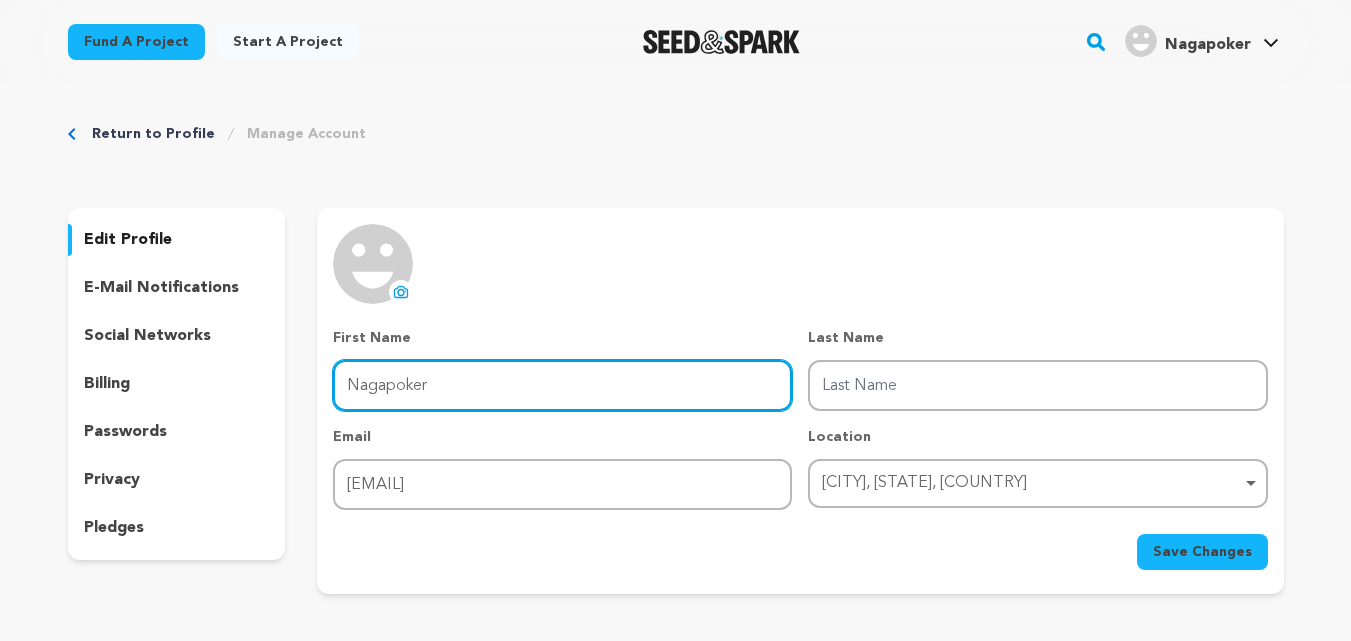 click on "Nagapoker" at bounding box center (562, 385) 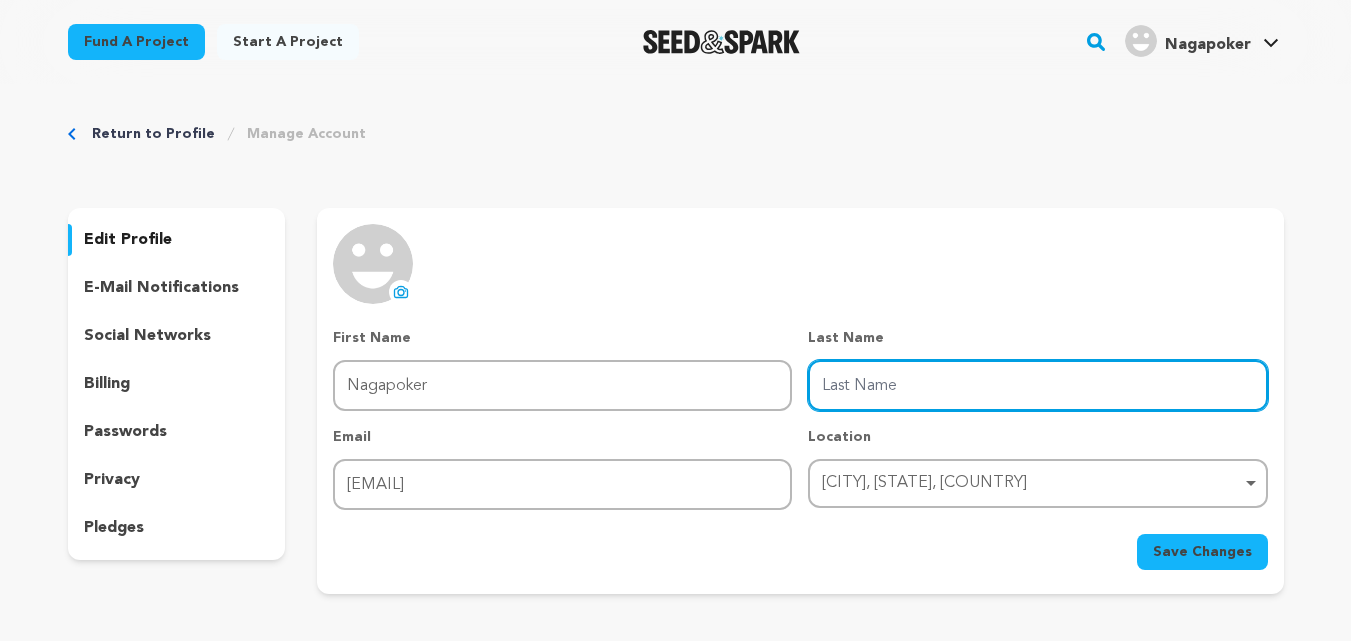 click on "Last Name" at bounding box center (1037, 385) 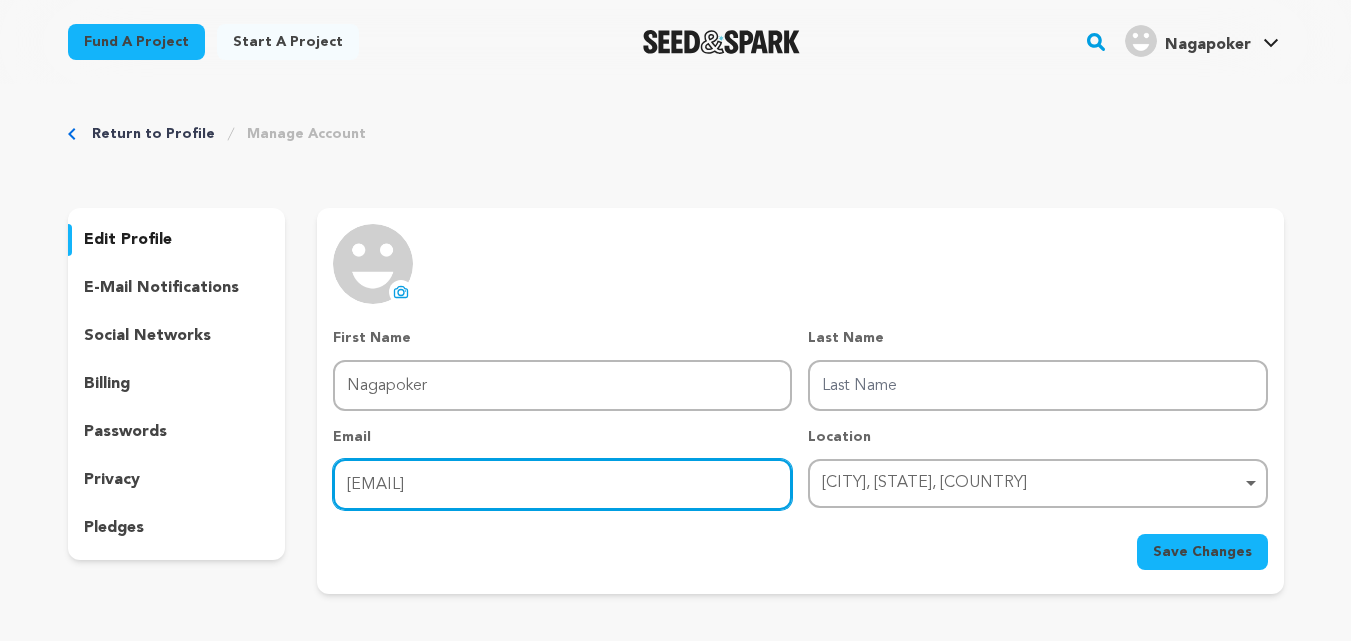 click on "[EMAIL]" at bounding box center [562, 484] 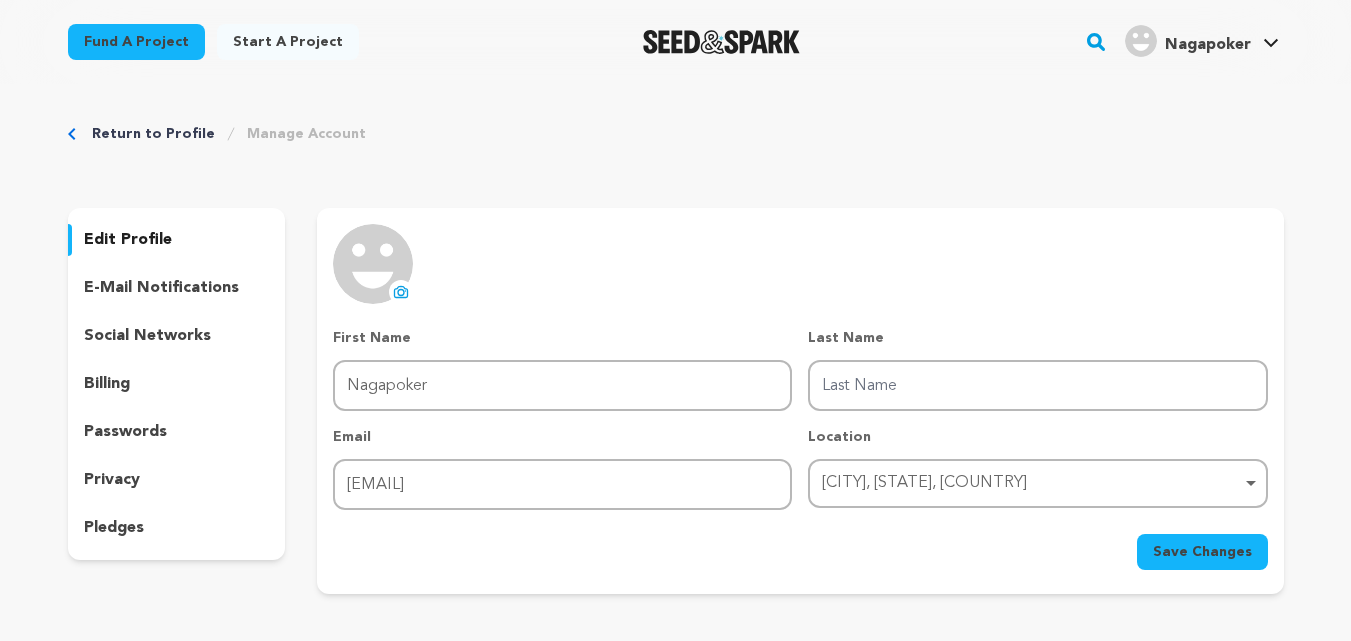 click on "uploading spinner
upload profile image
First Name
First Name
[NAME]
Last Name
Last Name
Email
Email
[EMAIL]
Location
[CITY], [STATE], [COUNTRY]  [CITY], [STATE], [COUNTRY] Remove item  [CITY], [STATE], [COUNTRY]" at bounding box center [800, 401] 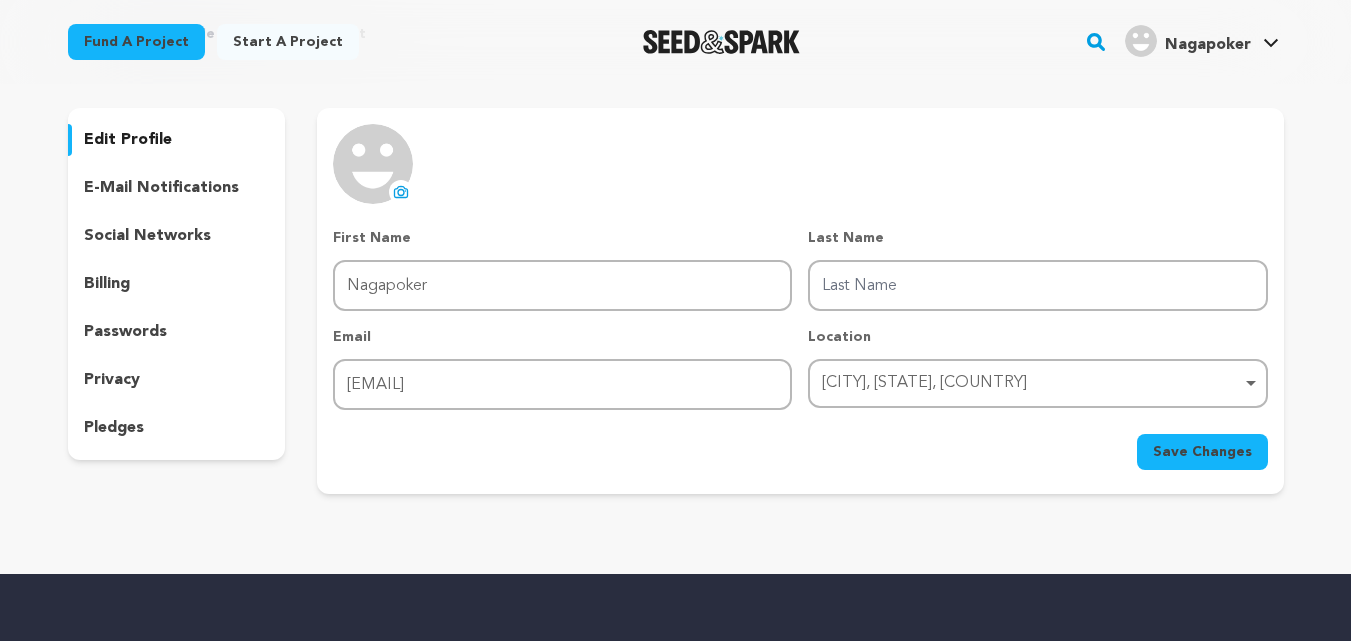 scroll, scrollTop: 0, scrollLeft: 0, axis: both 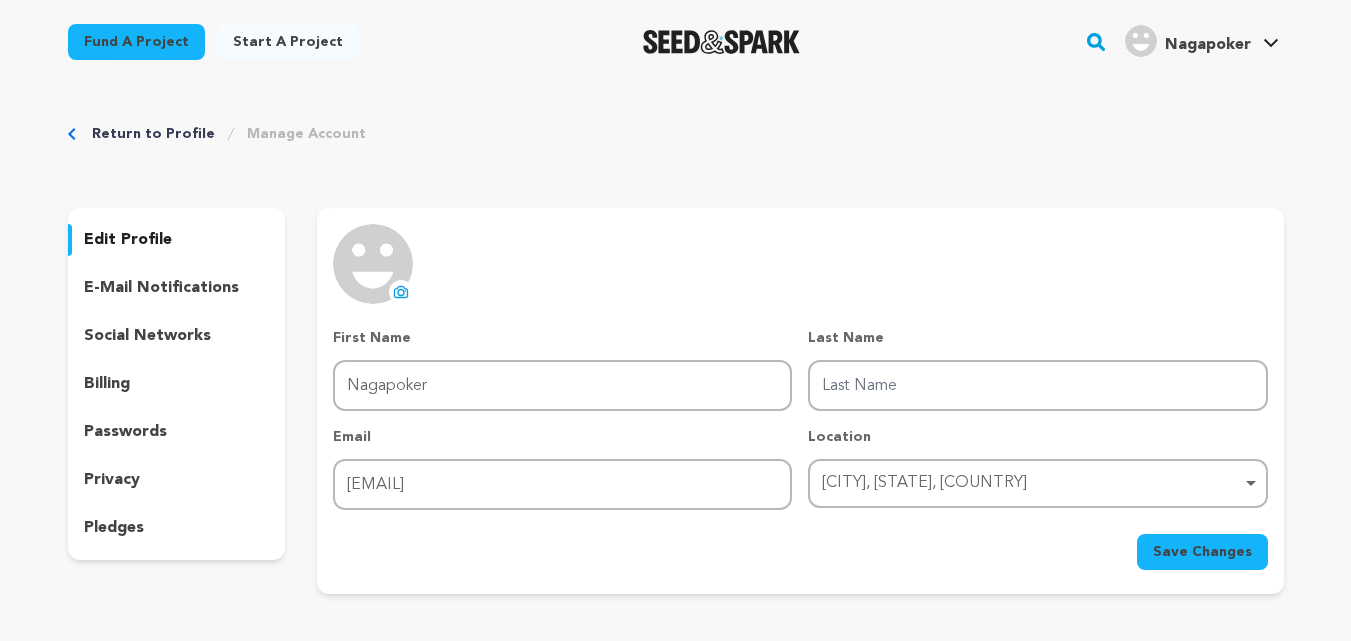 click on "e-mail notifications" at bounding box center [177, 288] 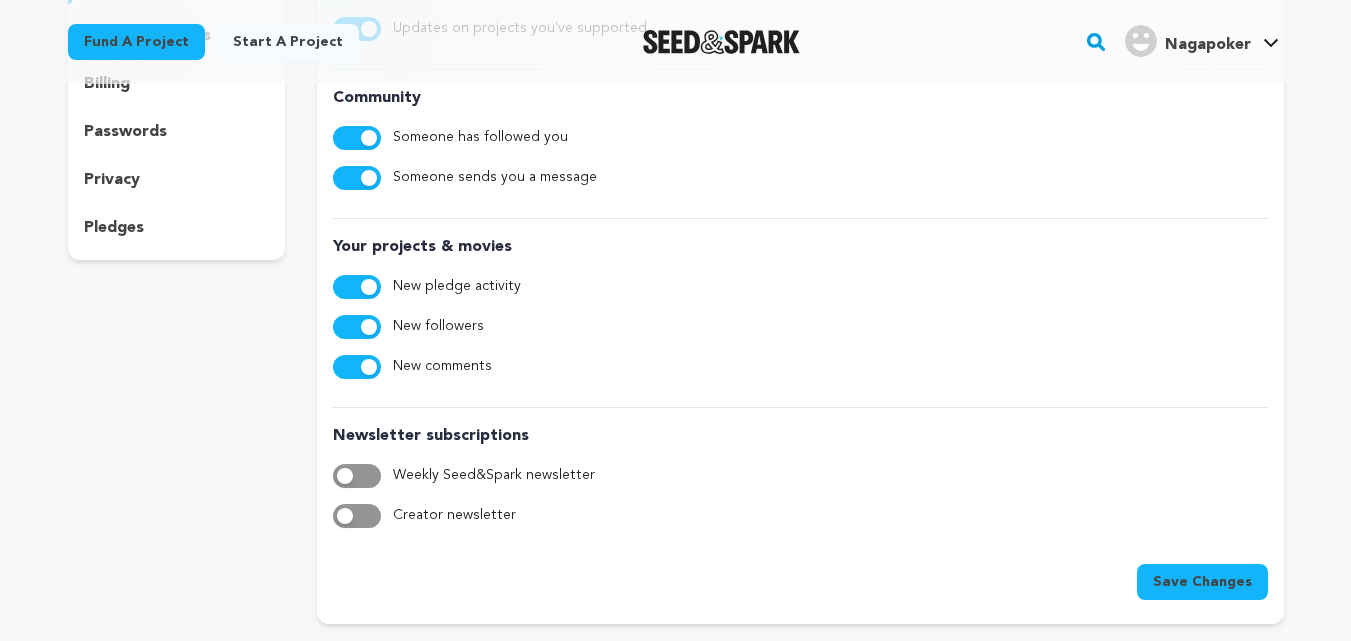 scroll, scrollTop: 100, scrollLeft: 0, axis: vertical 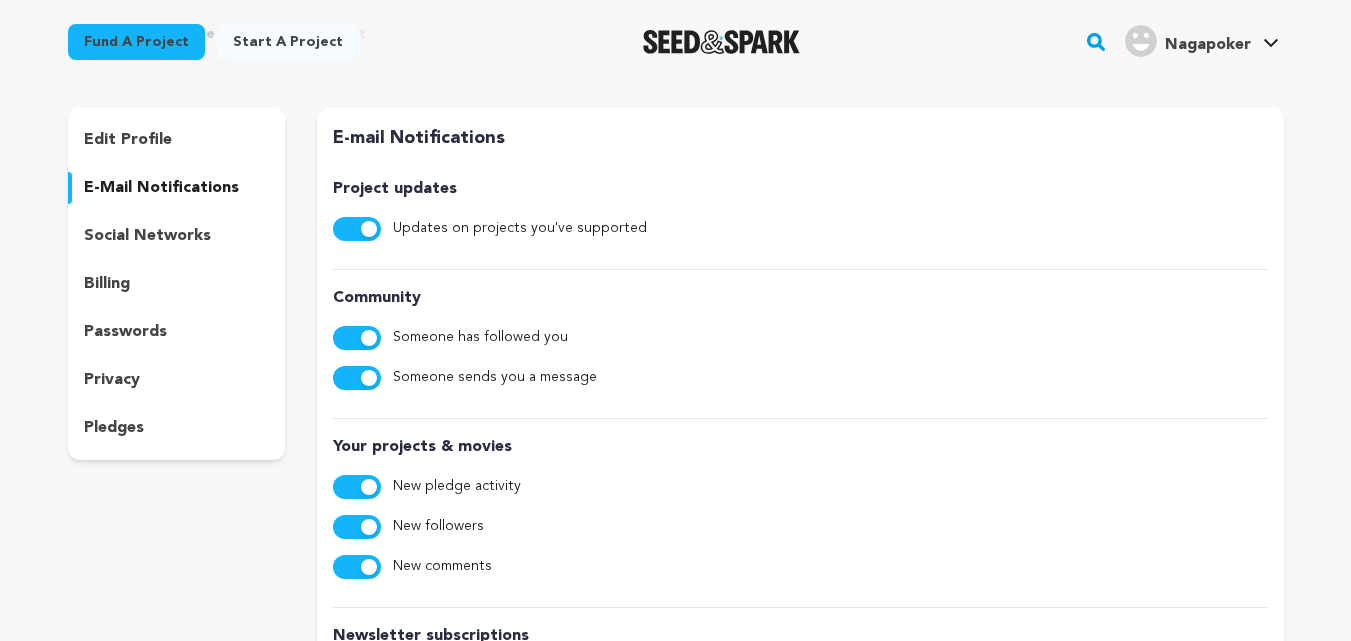 click on "social networks" at bounding box center (147, 236) 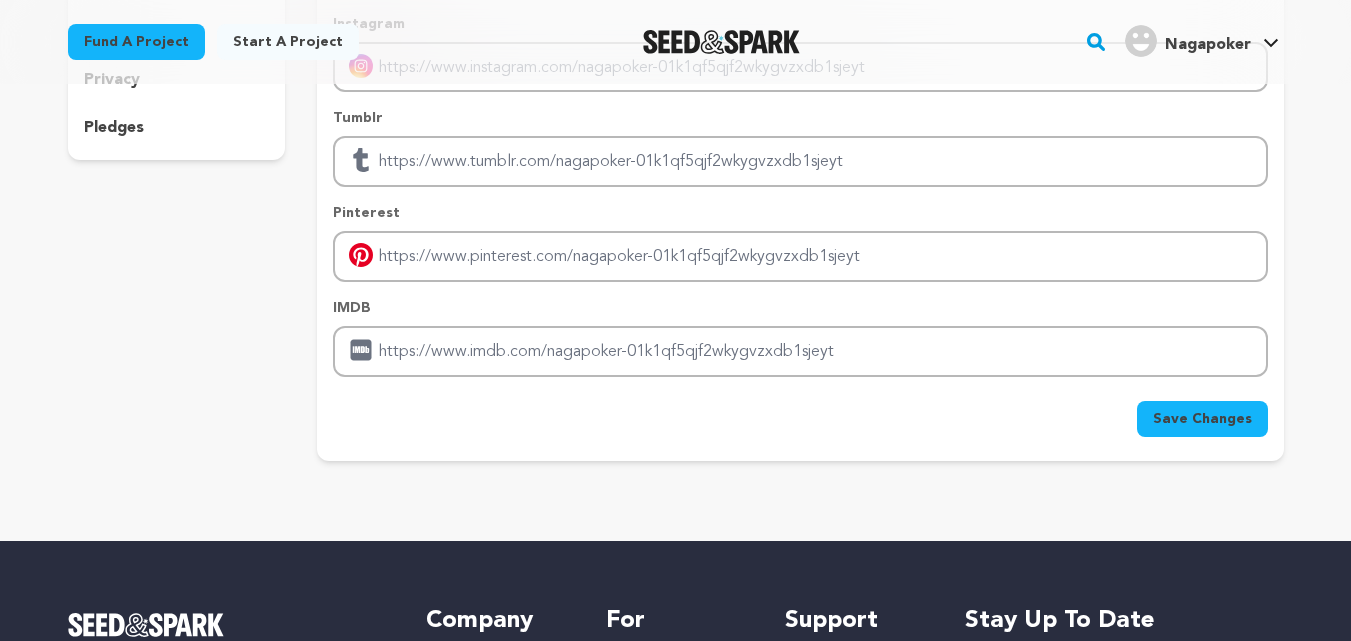 scroll, scrollTop: 100, scrollLeft: 0, axis: vertical 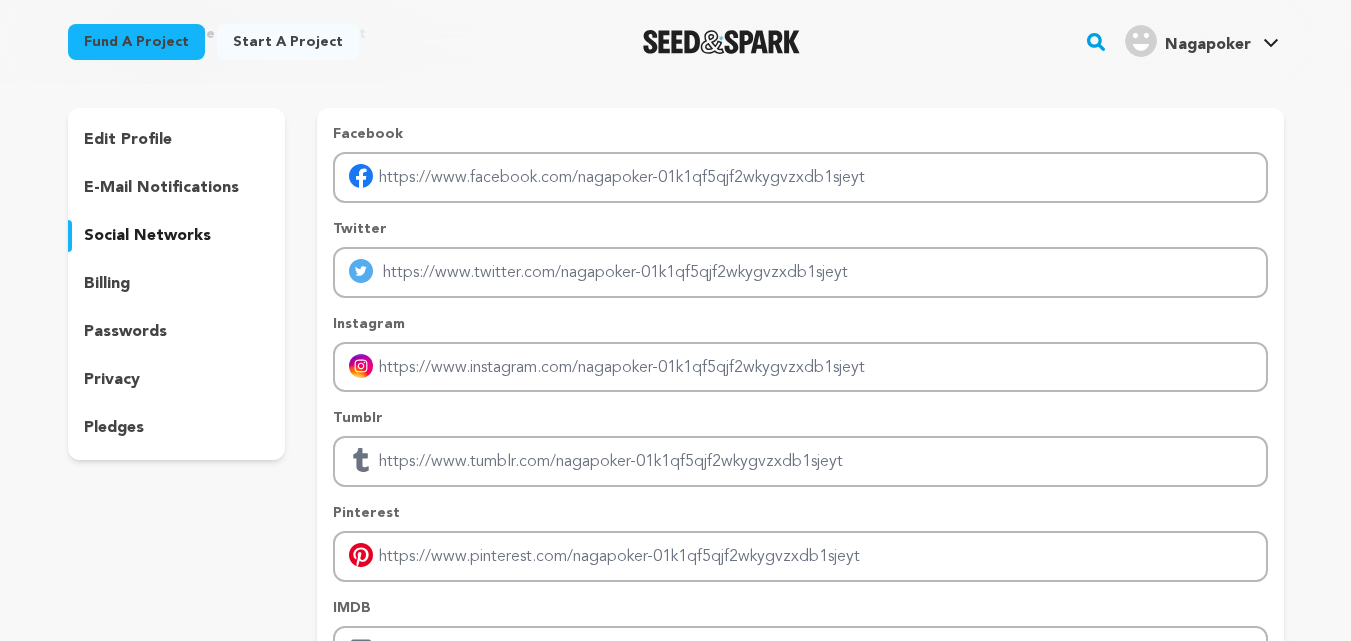 click on "billing" at bounding box center [177, 284] 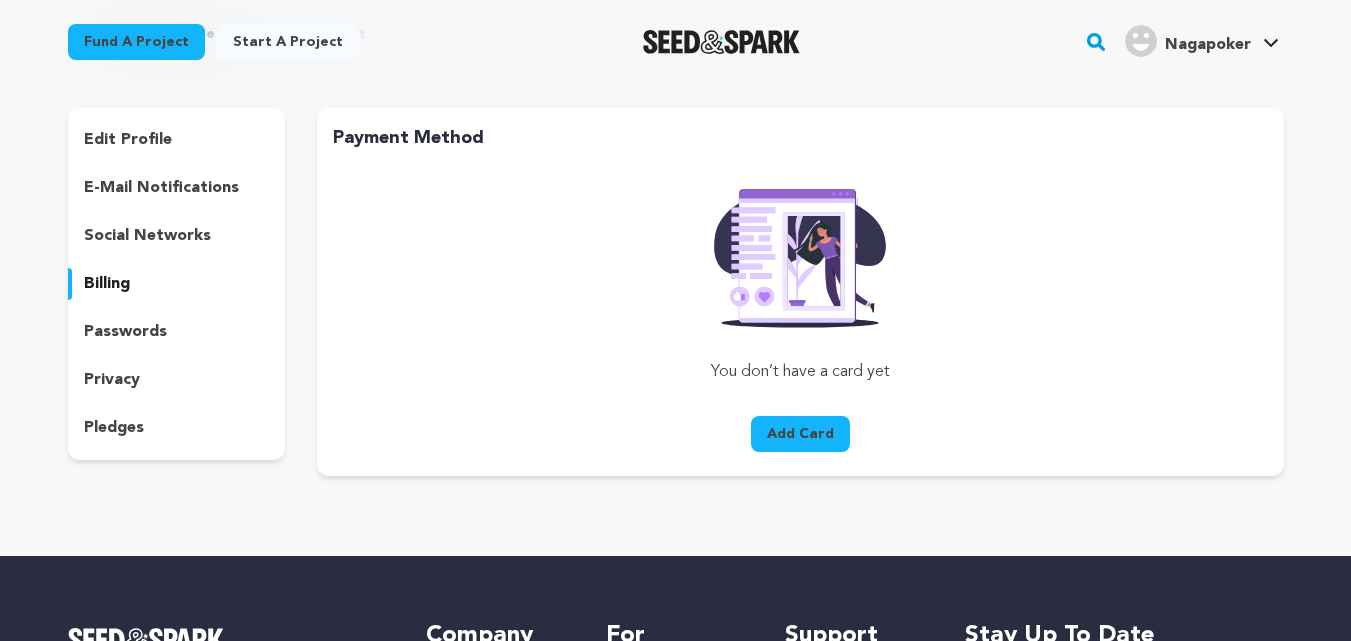 click on "passwords" at bounding box center [125, 332] 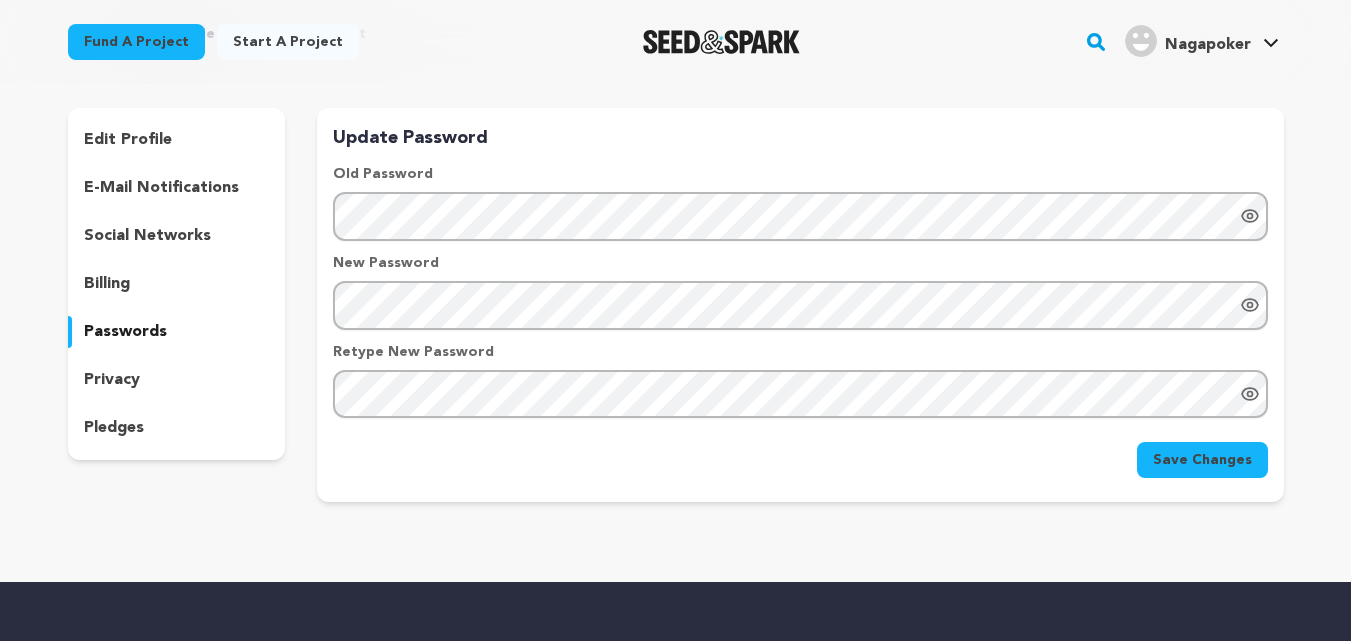 click on "privacy" at bounding box center (112, 380) 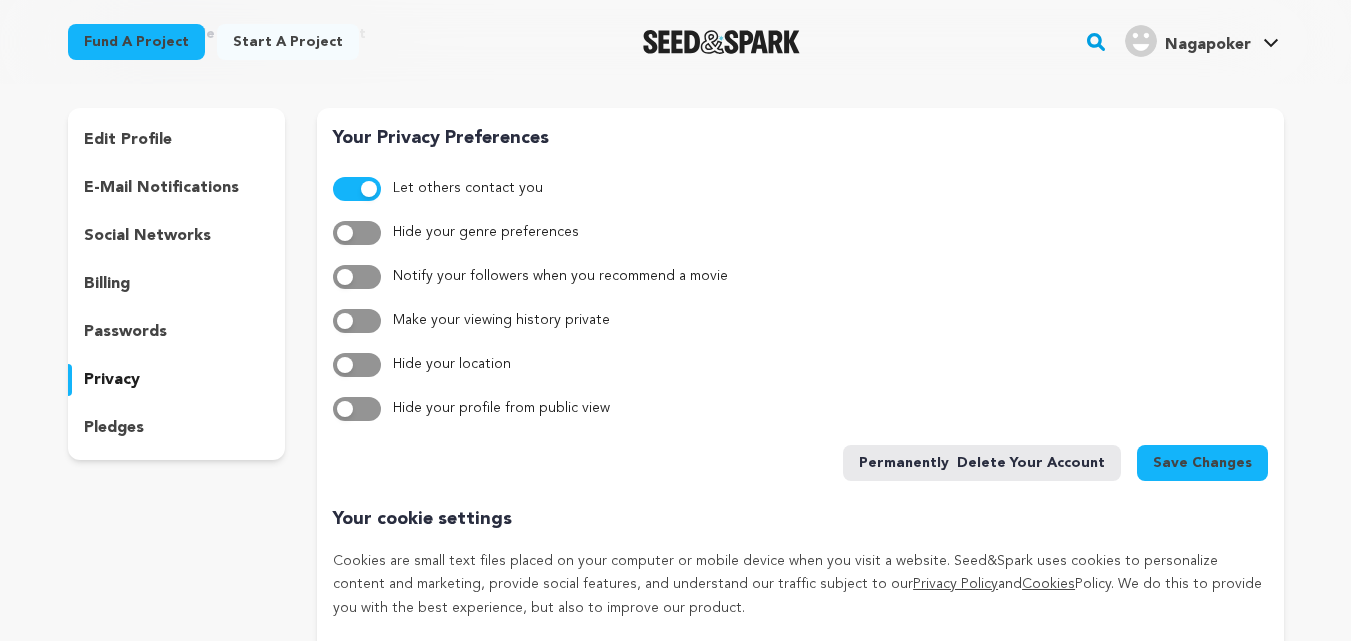 click on "pledges" at bounding box center (114, 428) 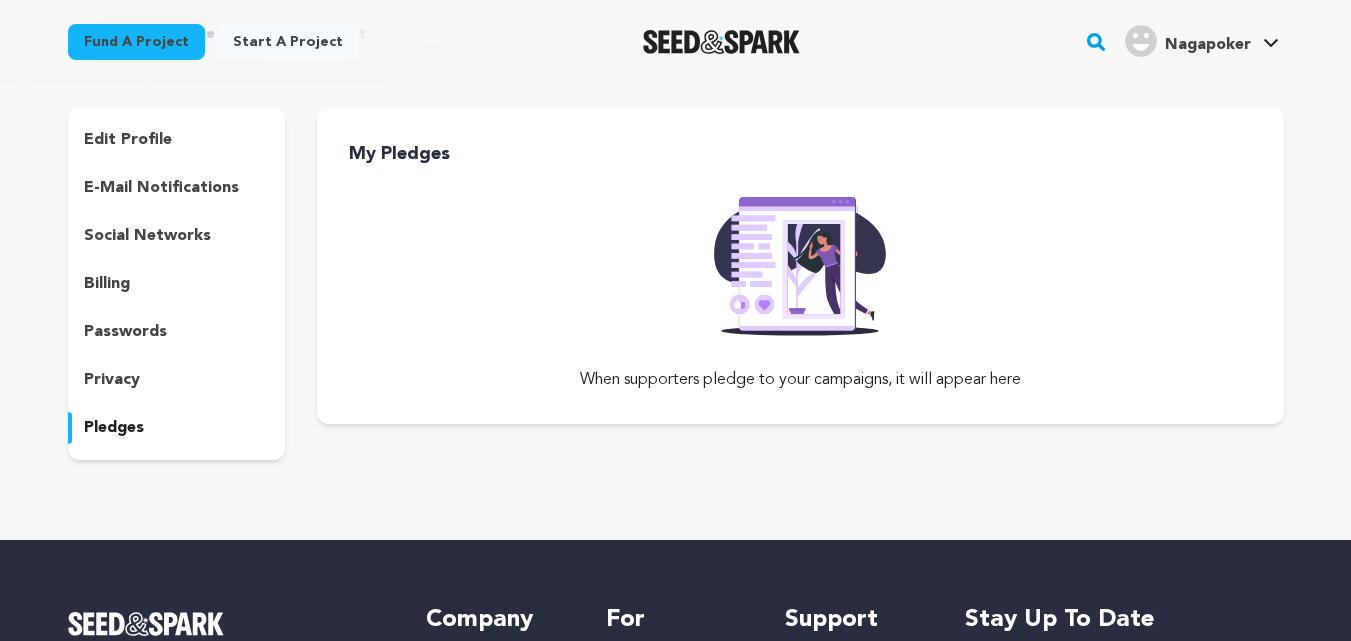 scroll, scrollTop: 0, scrollLeft: 0, axis: both 